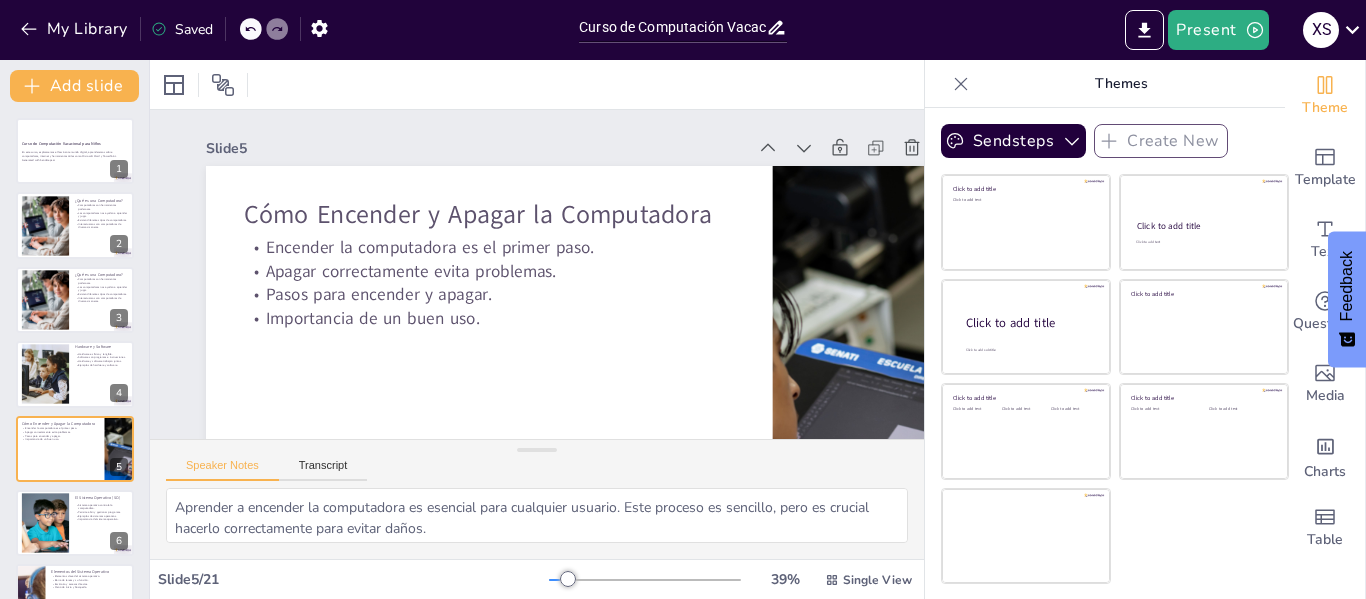 scroll, scrollTop: 0, scrollLeft: 0, axis: both 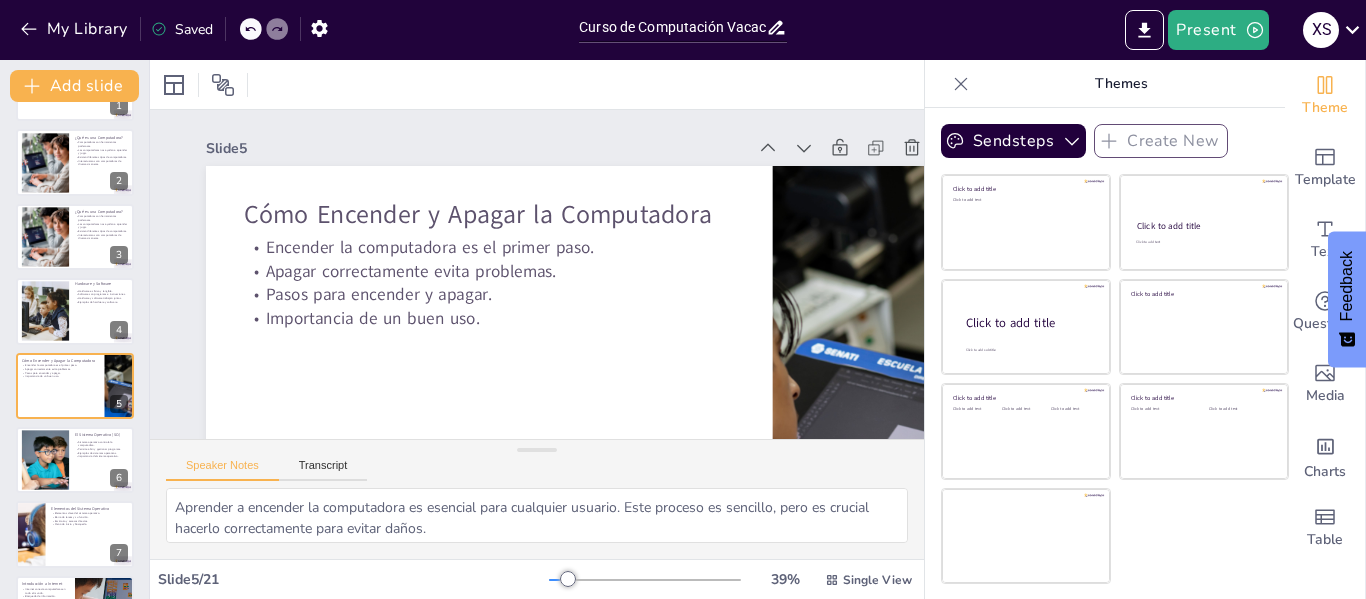 checkbox on "true" 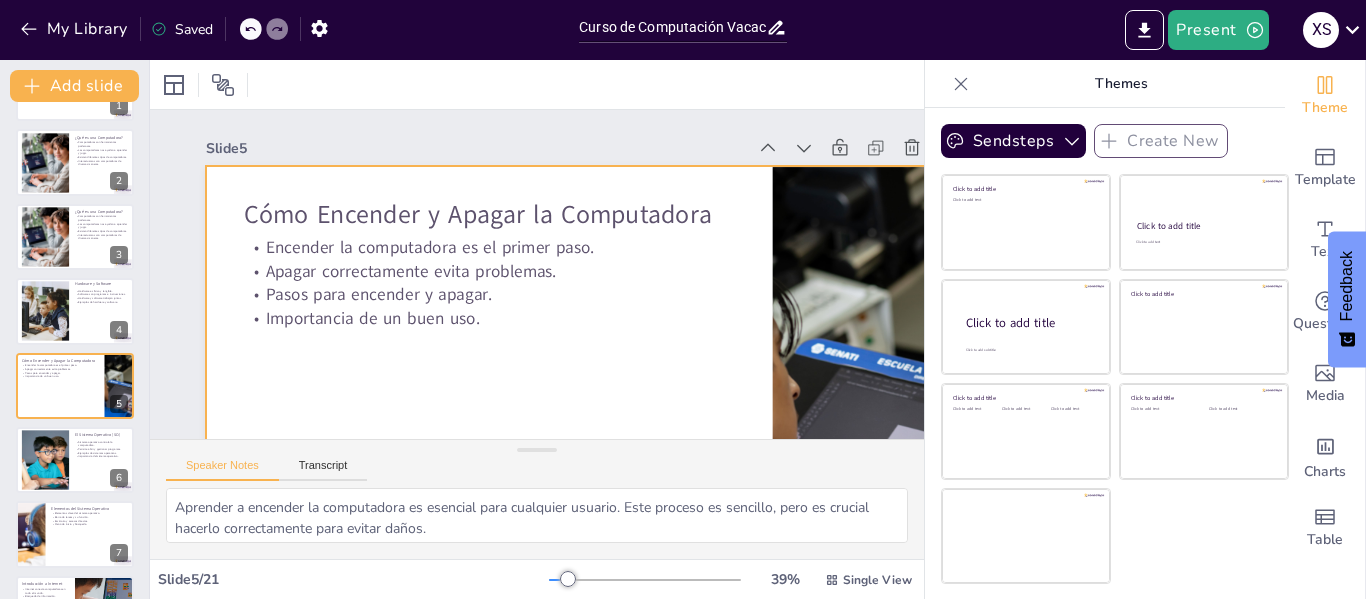 checkbox on "true" 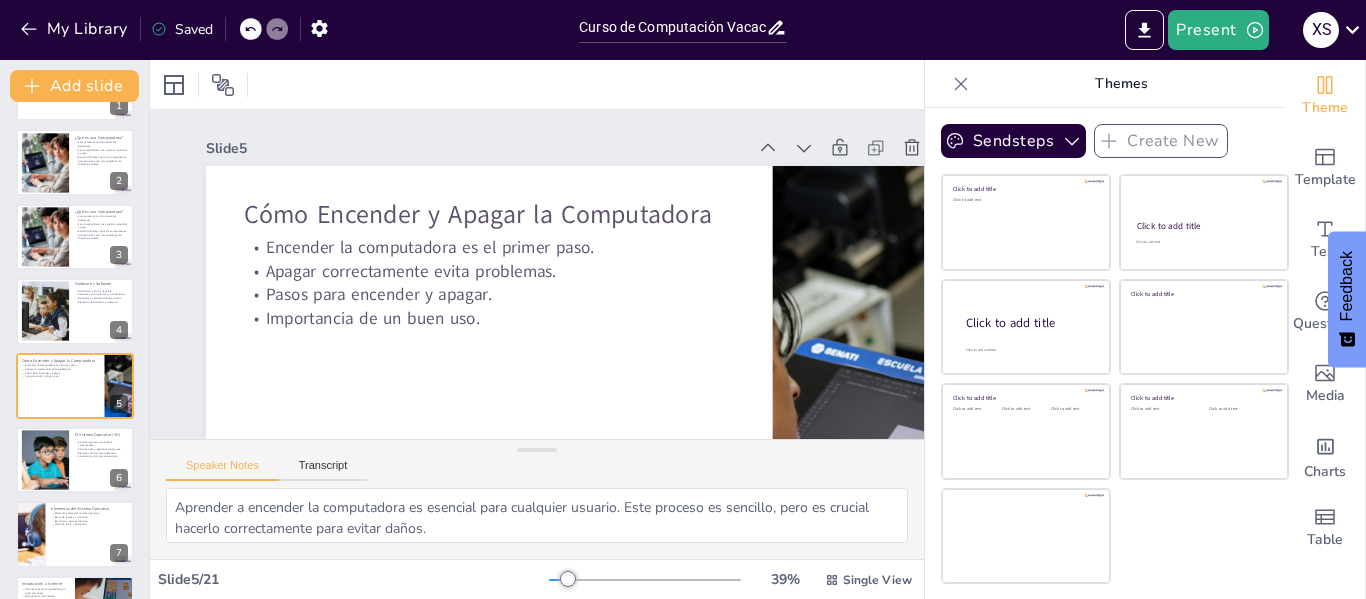 checkbox on "true" 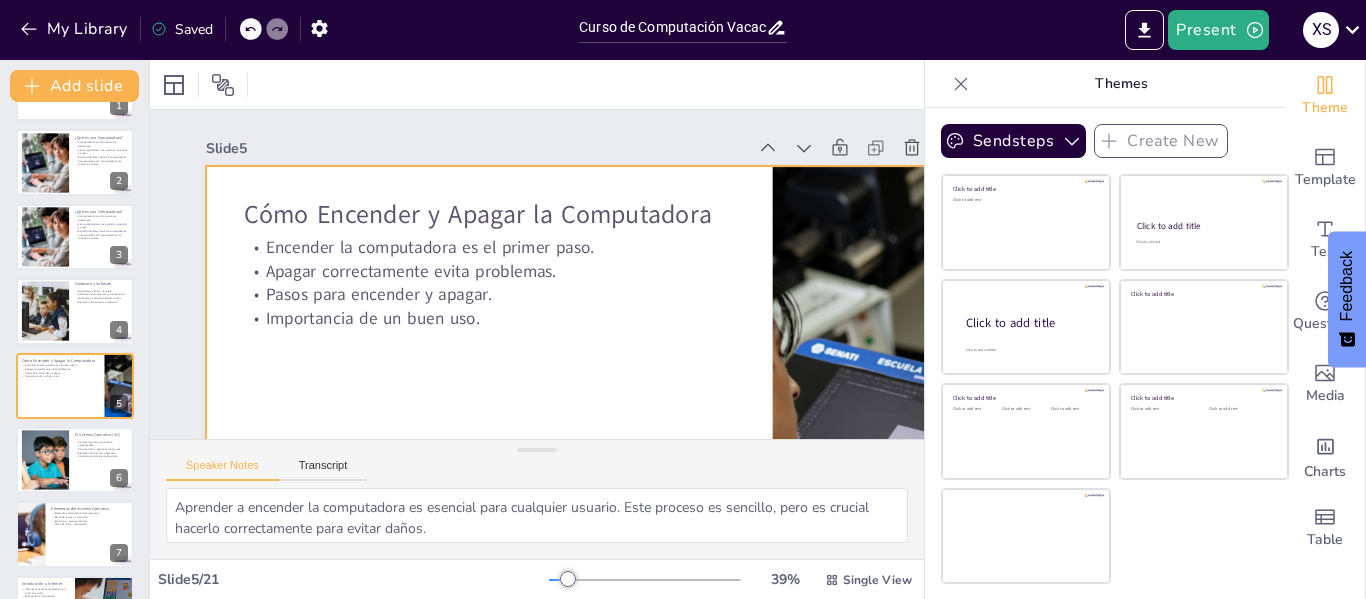 checkbox on "true" 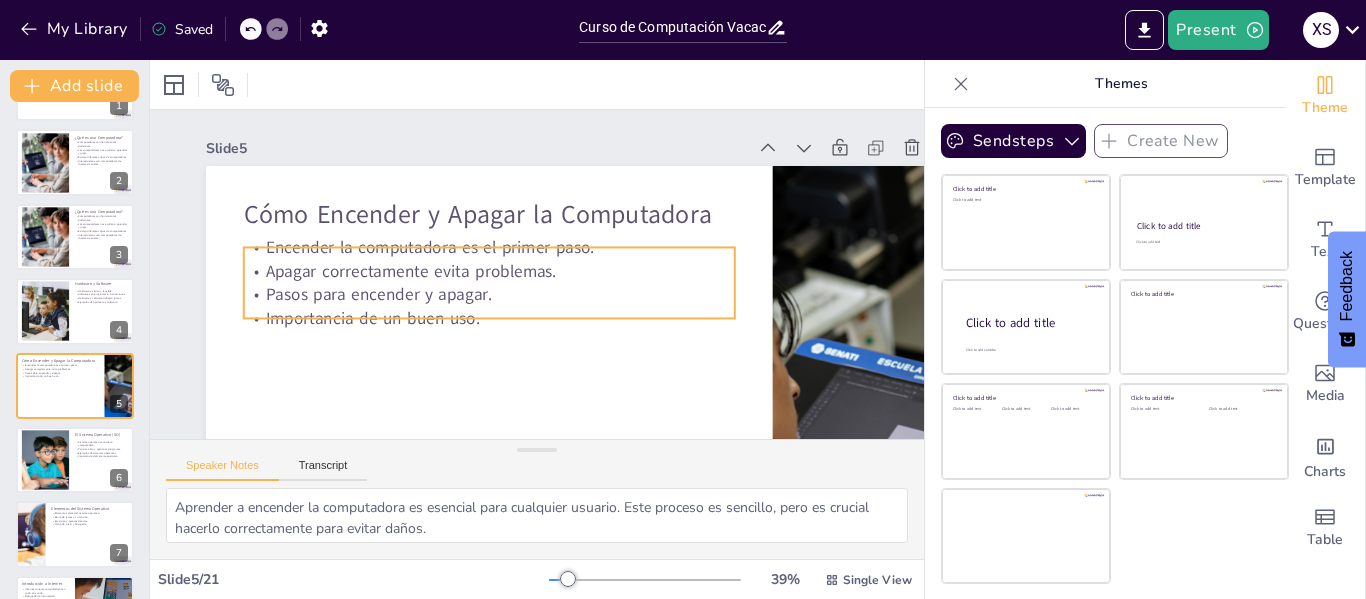 checkbox on "true" 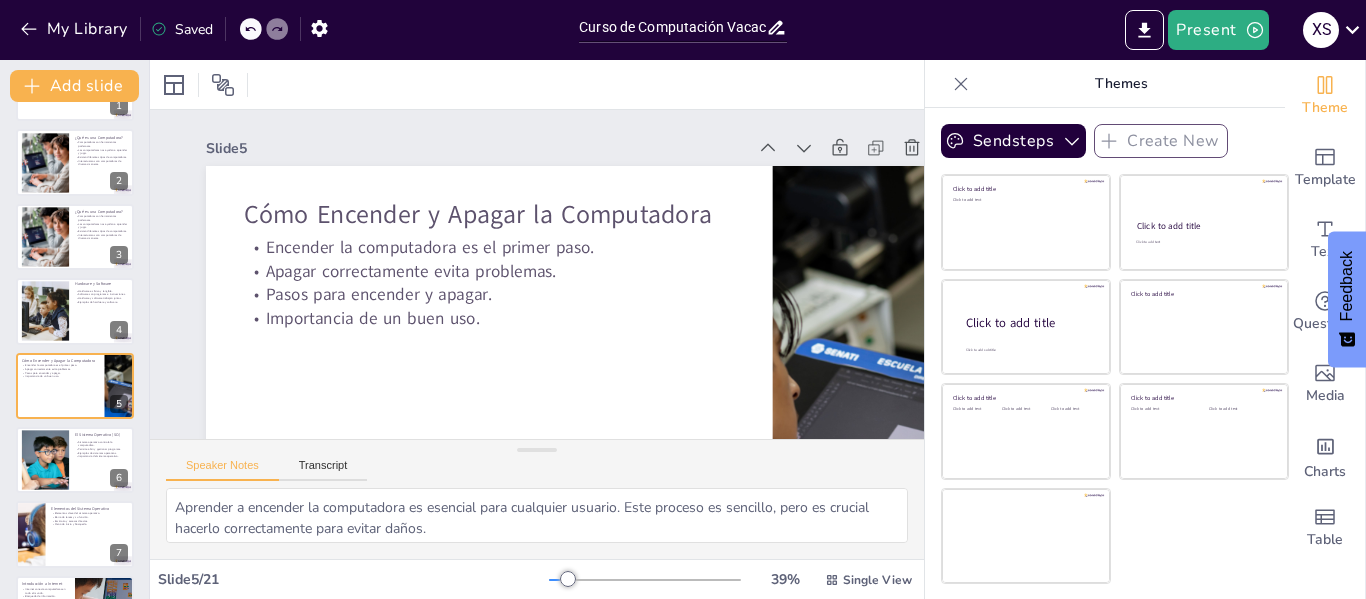 checkbox on "true" 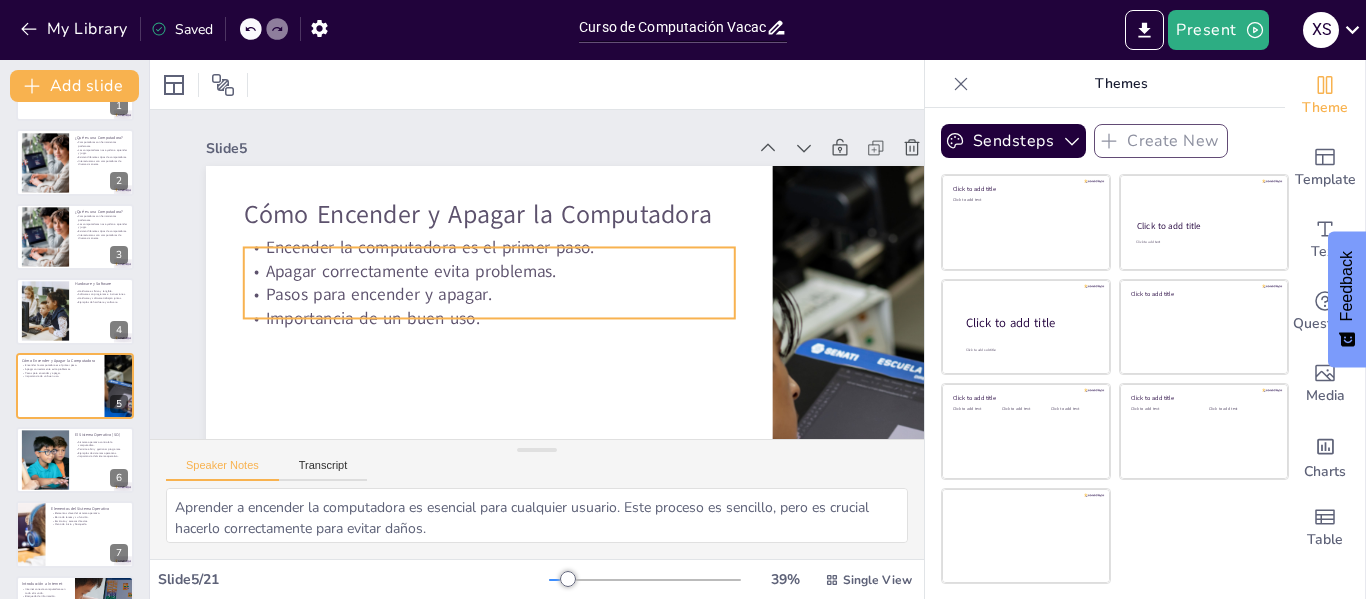 checkbox on "true" 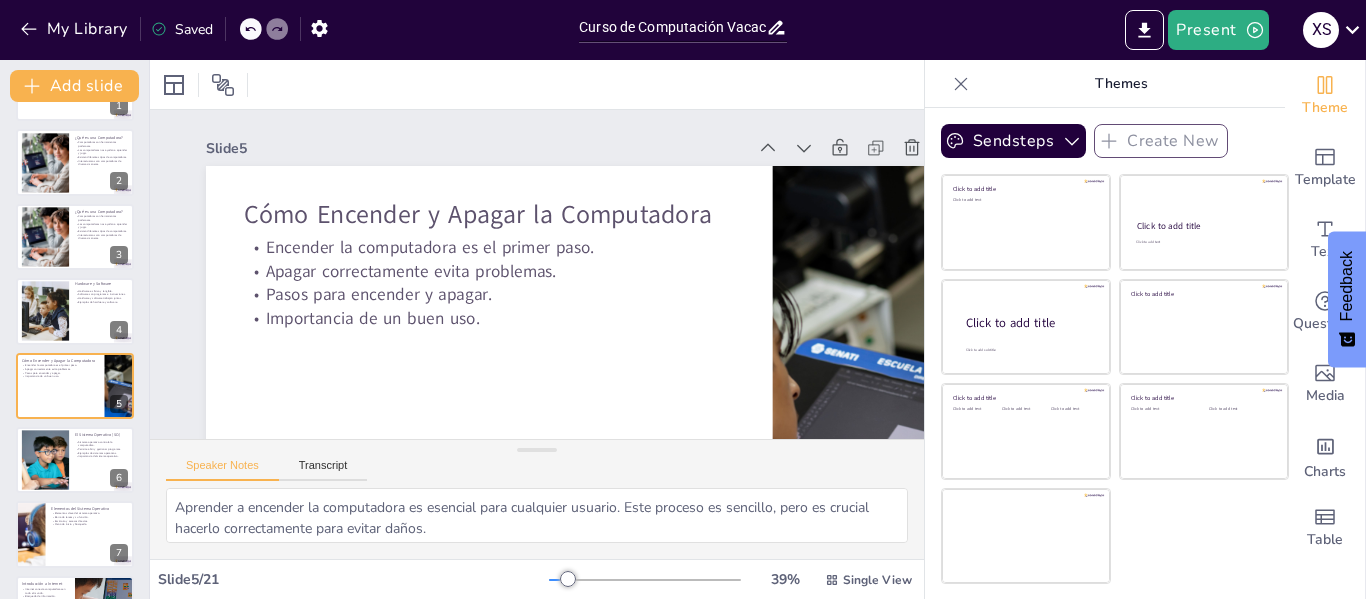 checkbox on "true" 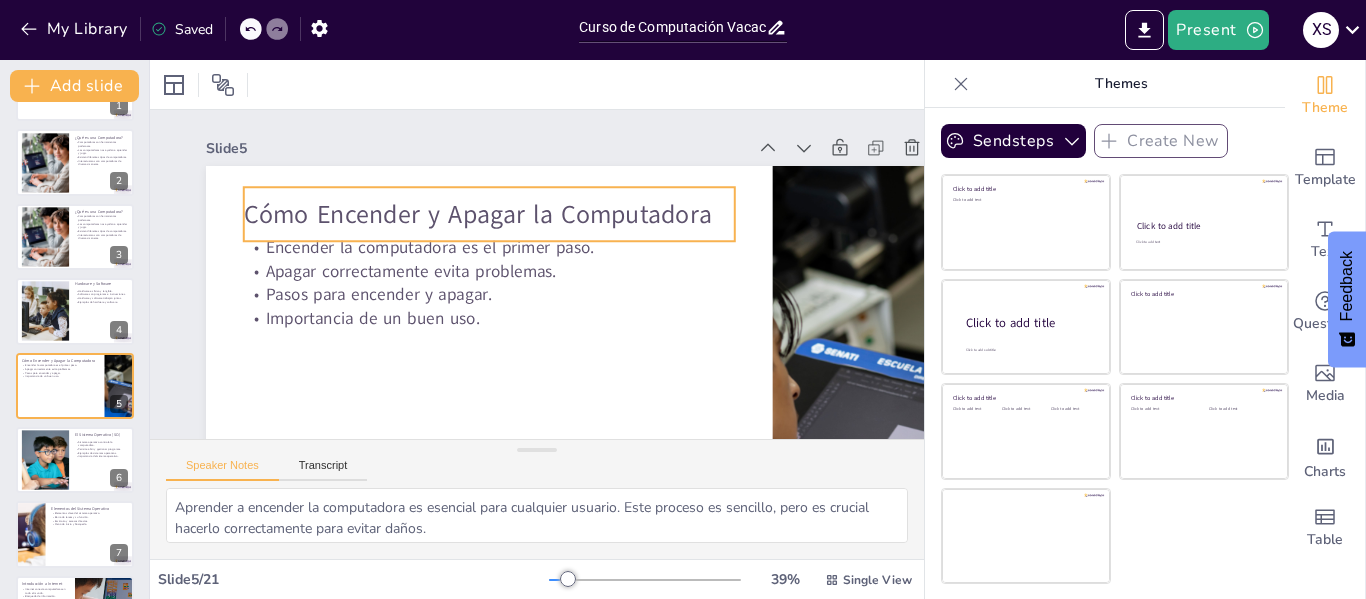 checkbox on "true" 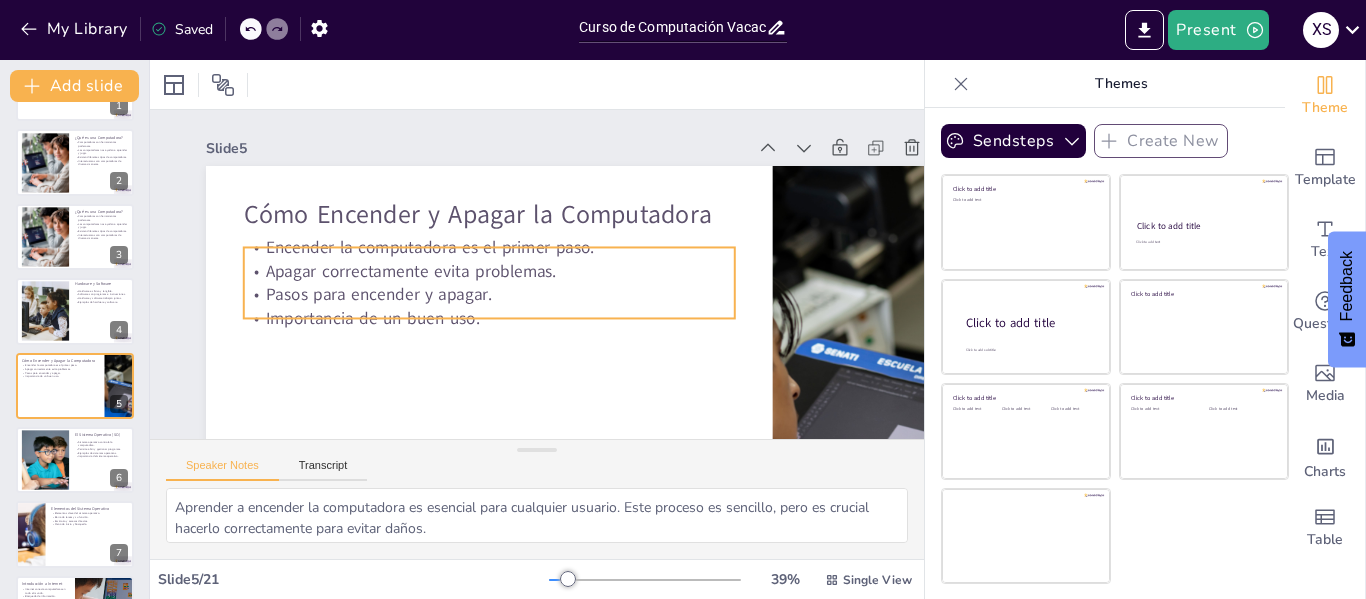checkbox on "true" 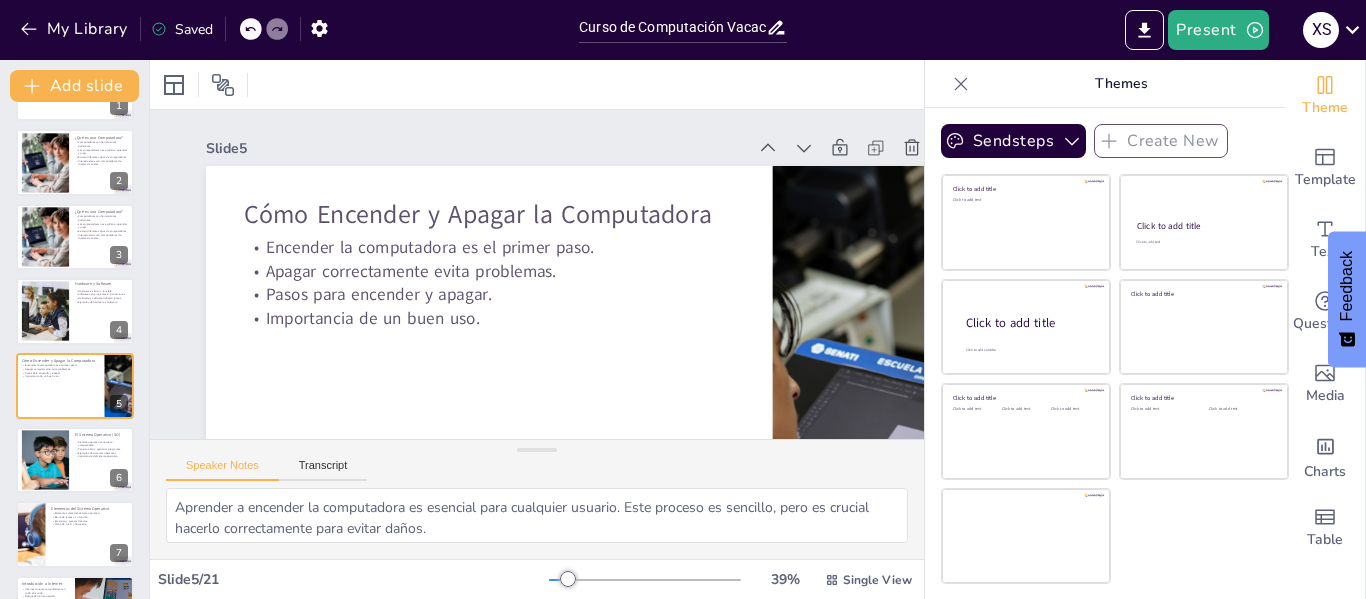 checkbox on "true" 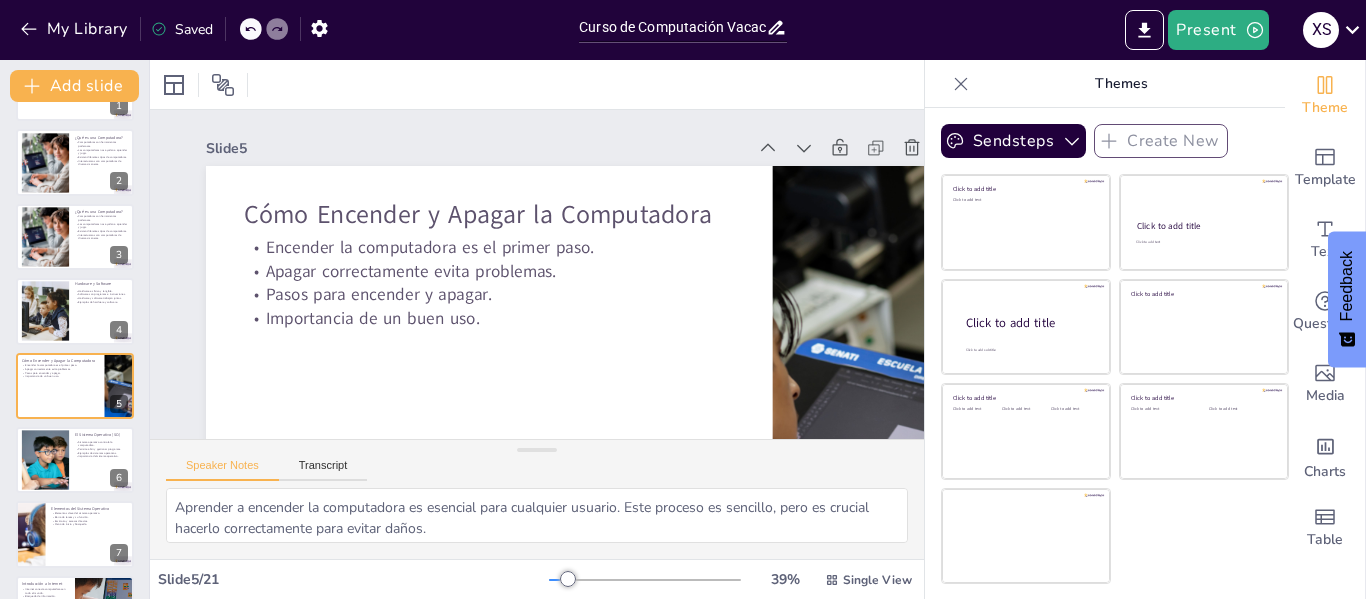 checkbox on "true" 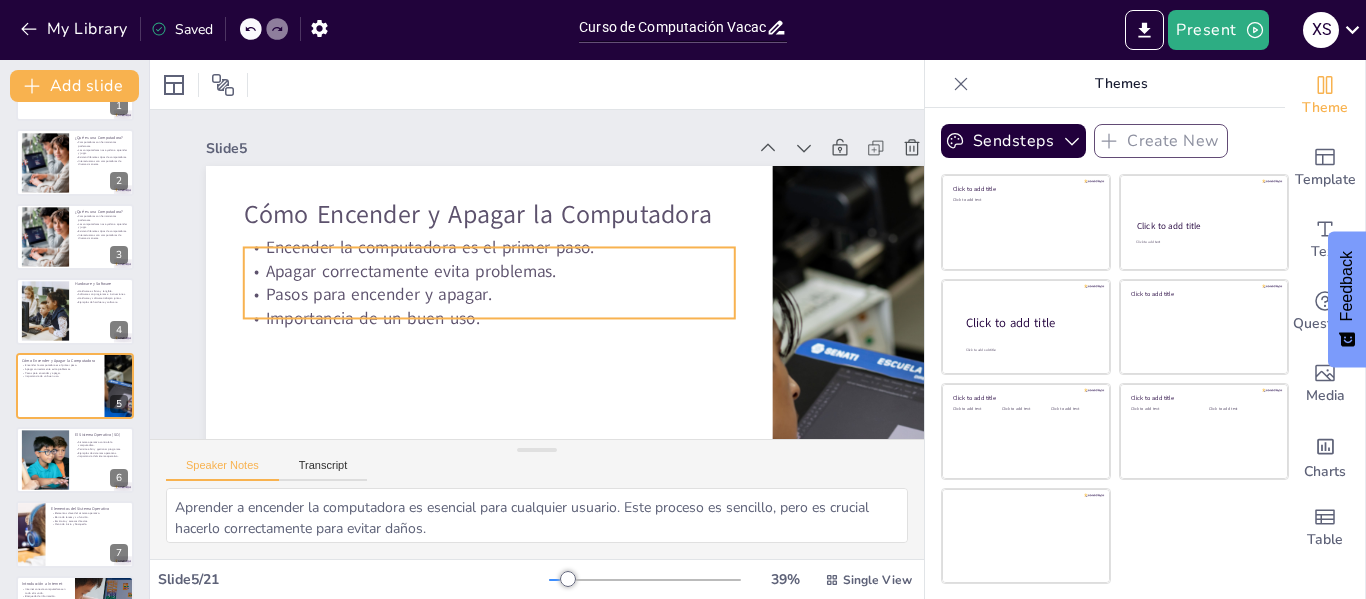 checkbox on "true" 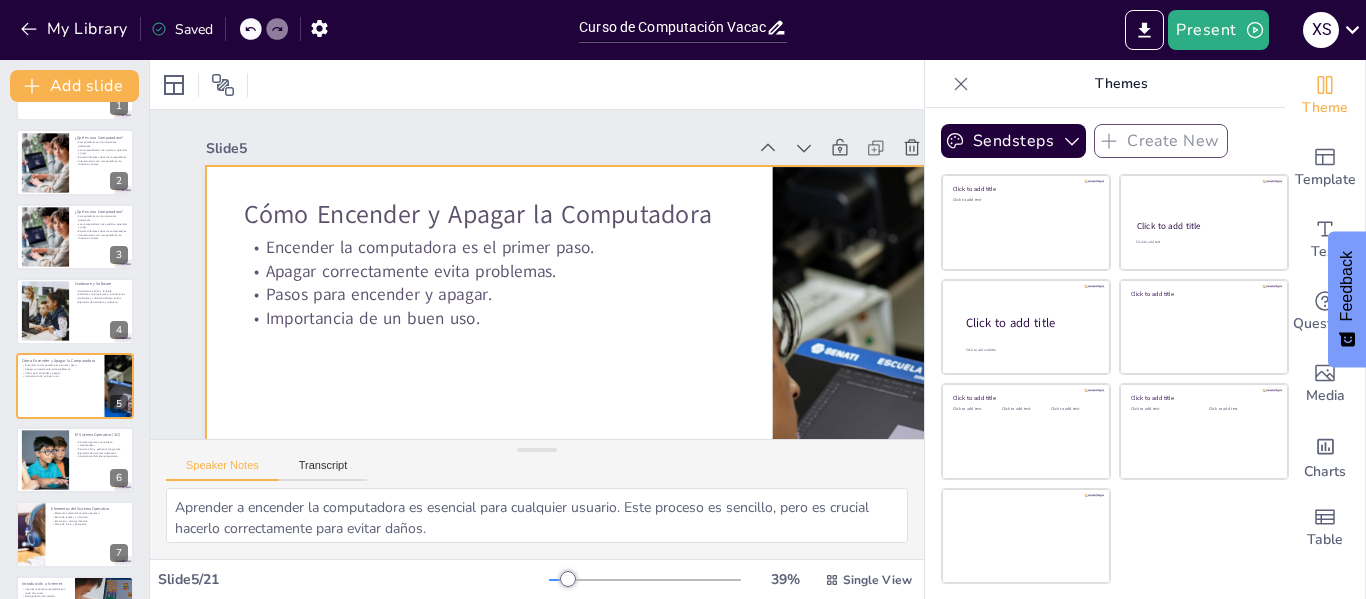 checkbox on "true" 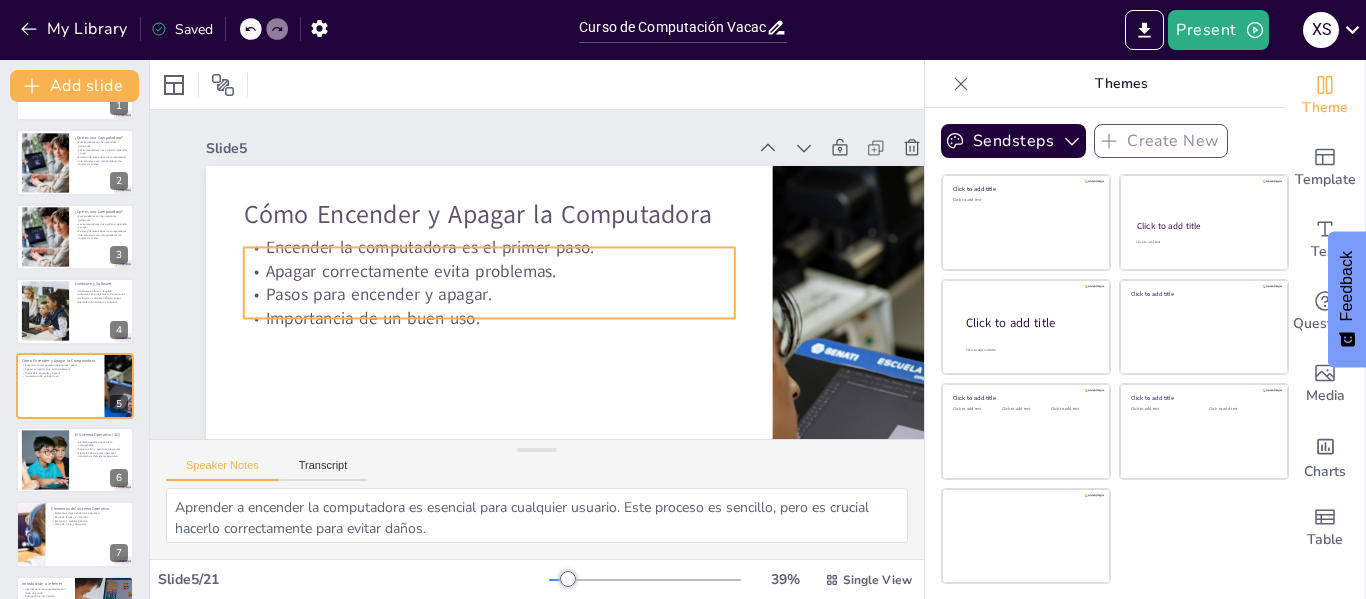 checkbox on "true" 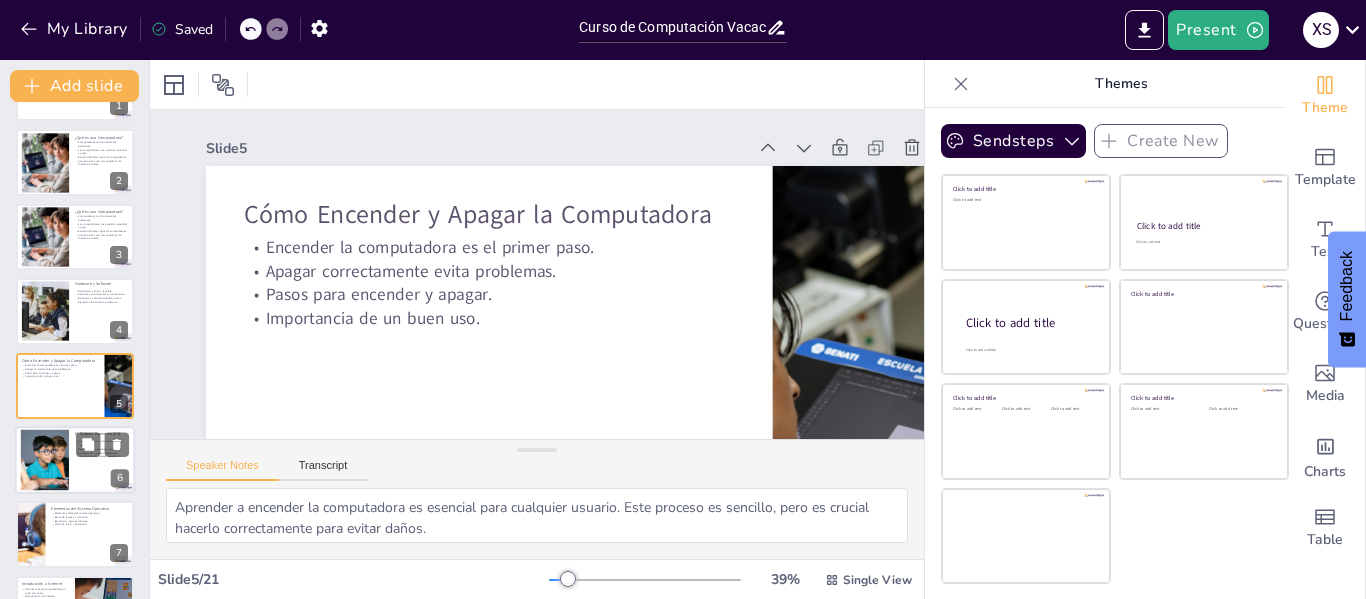 click at bounding box center (44, 460) 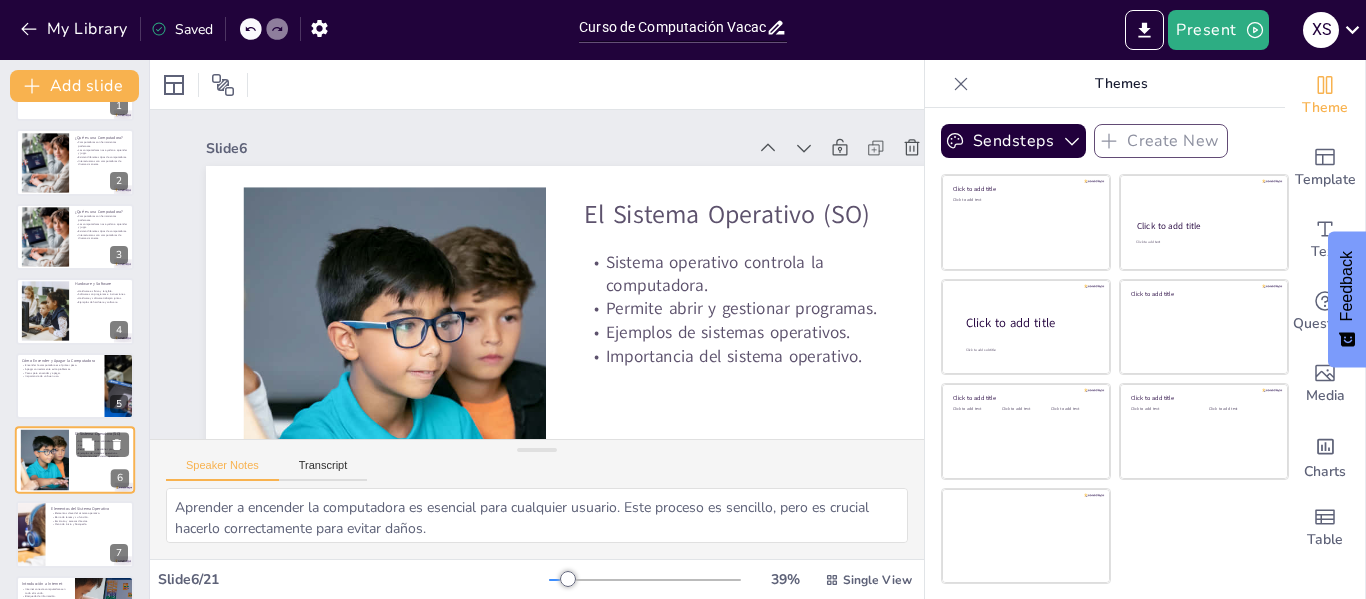 scroll, scrollTop: 173, scrollLeft: 0, axis: vertical 